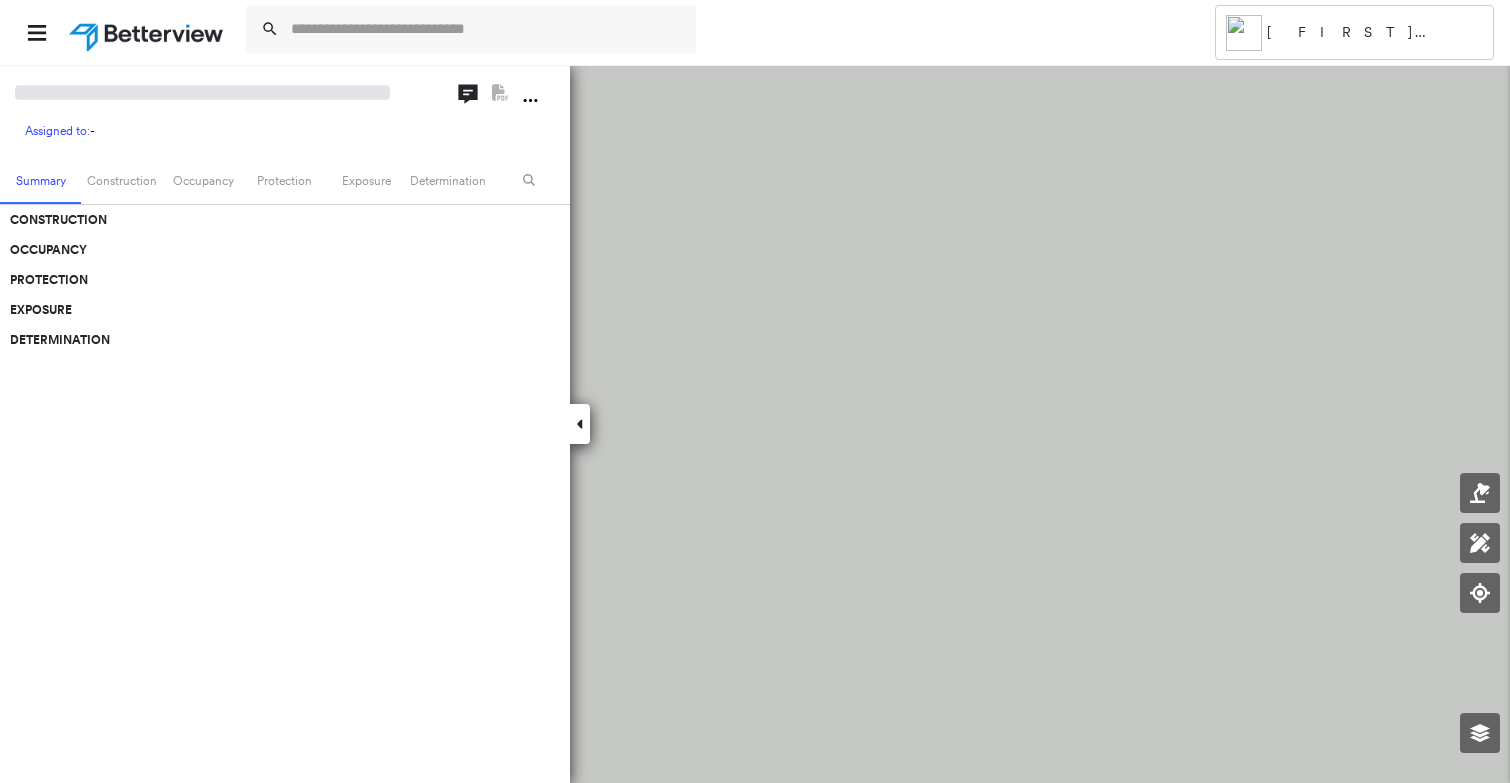 scroll, scrollTop: 0, scrollLeft: 0, axis: both 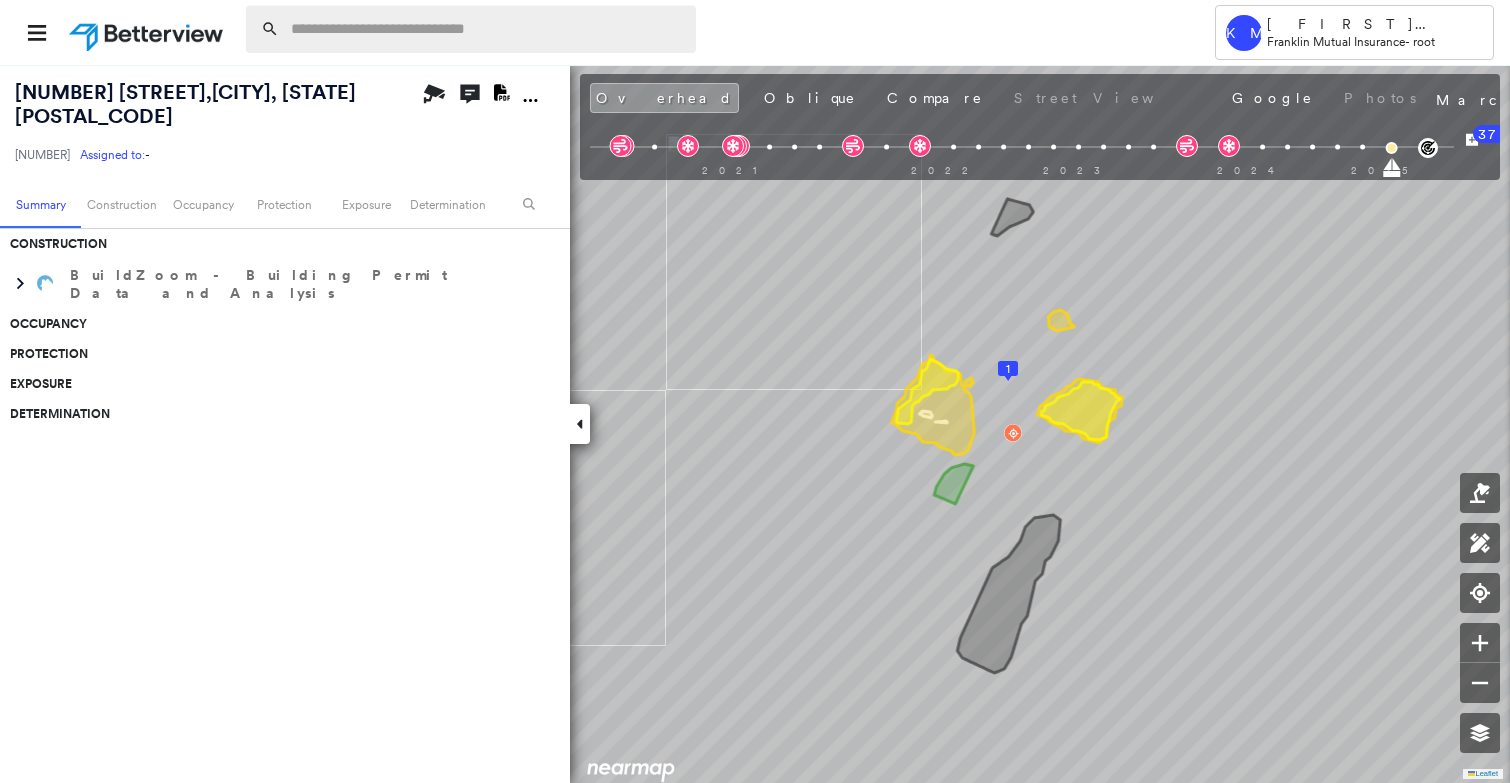 click at bounding box center (487, 29) 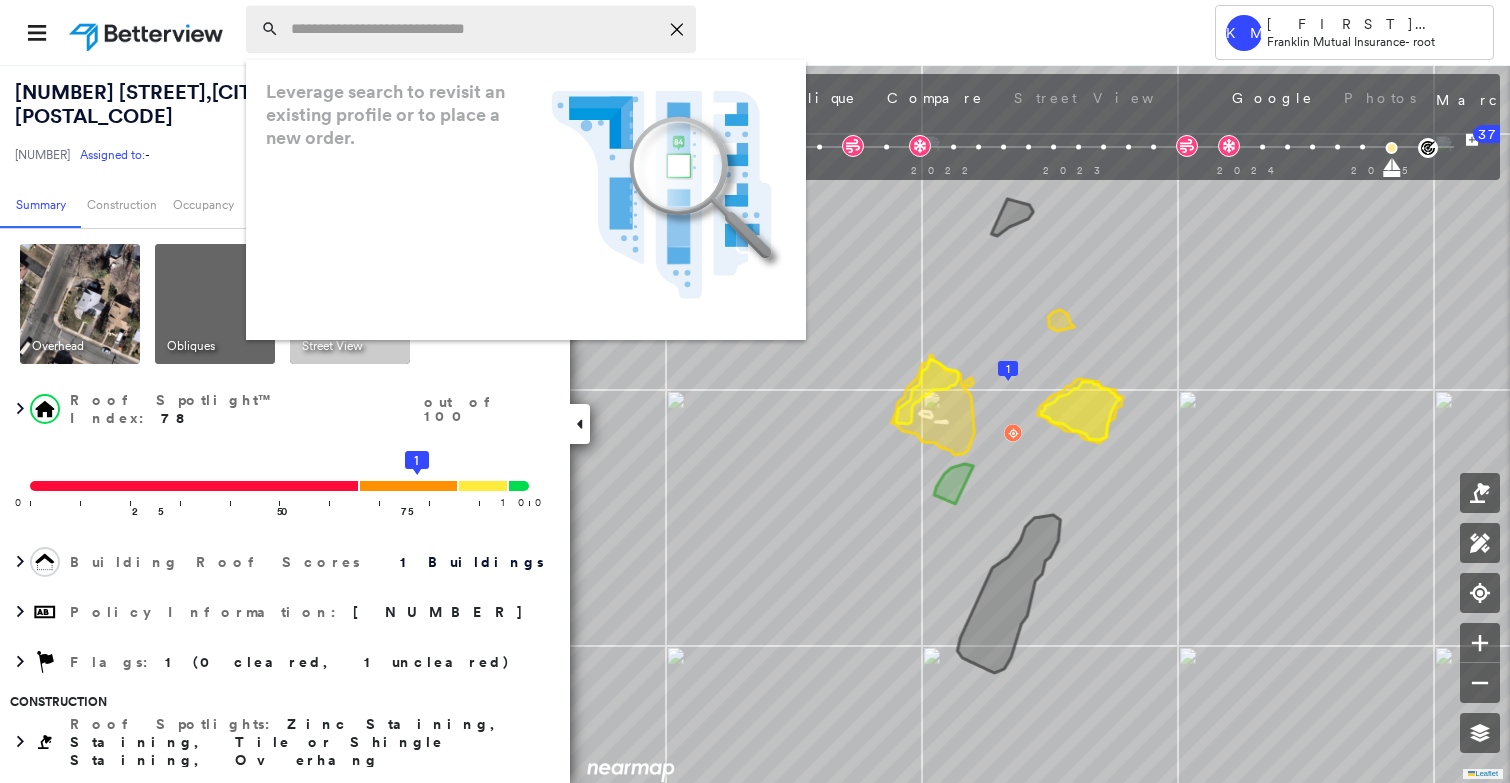paste on "**********" 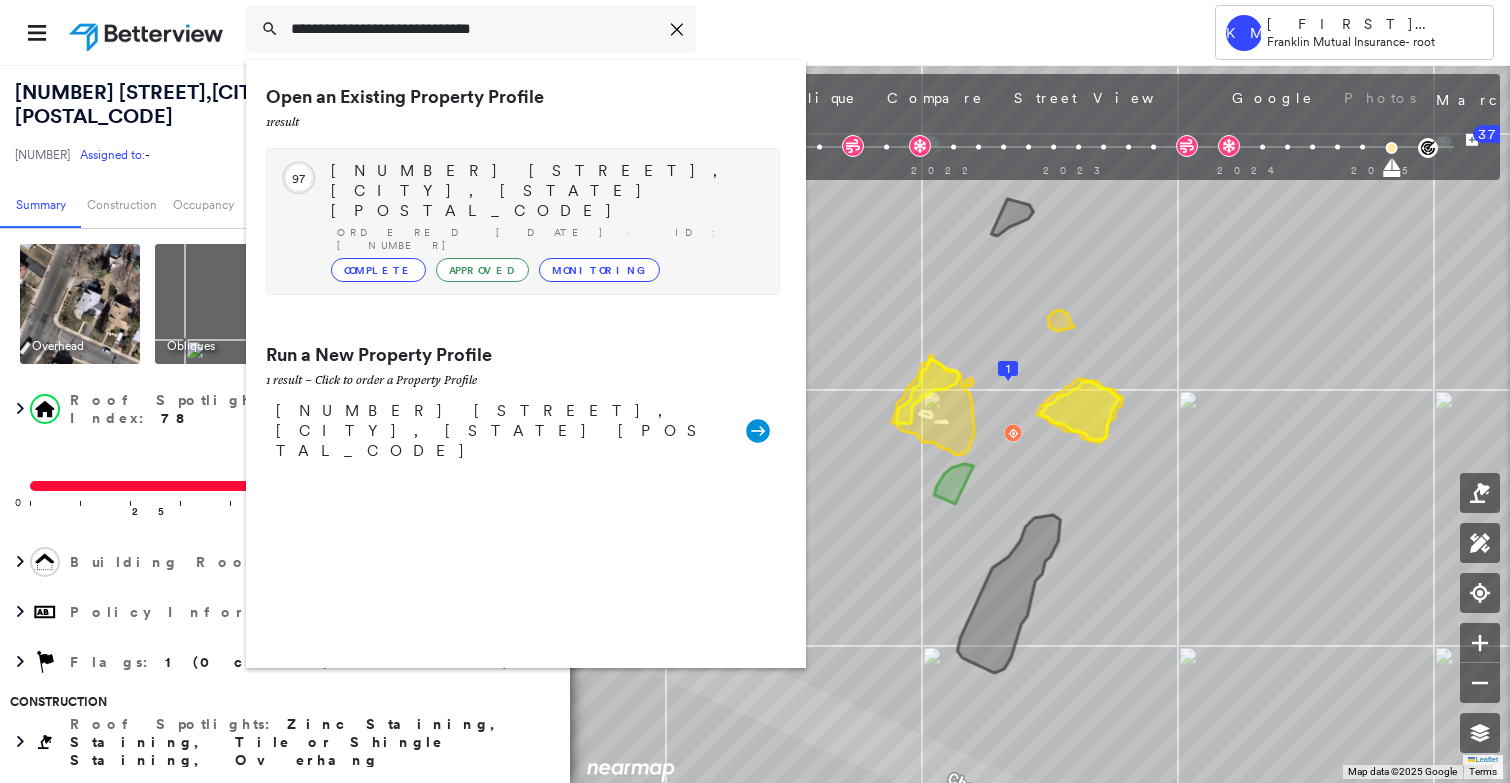 type on "**********" 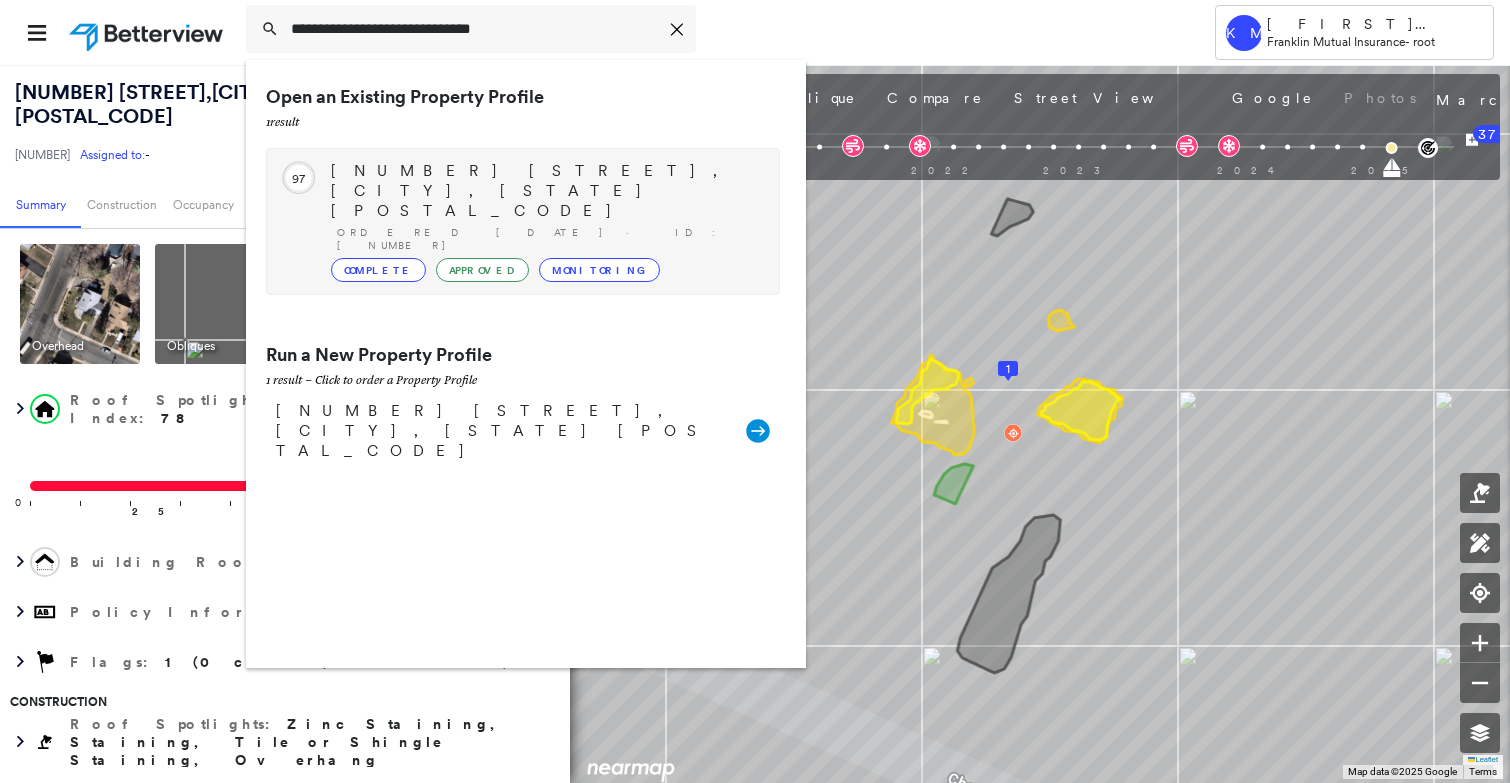 click on "Ordered [DATE] · ID: [NUMBER]" at bounding box center [548, 239] 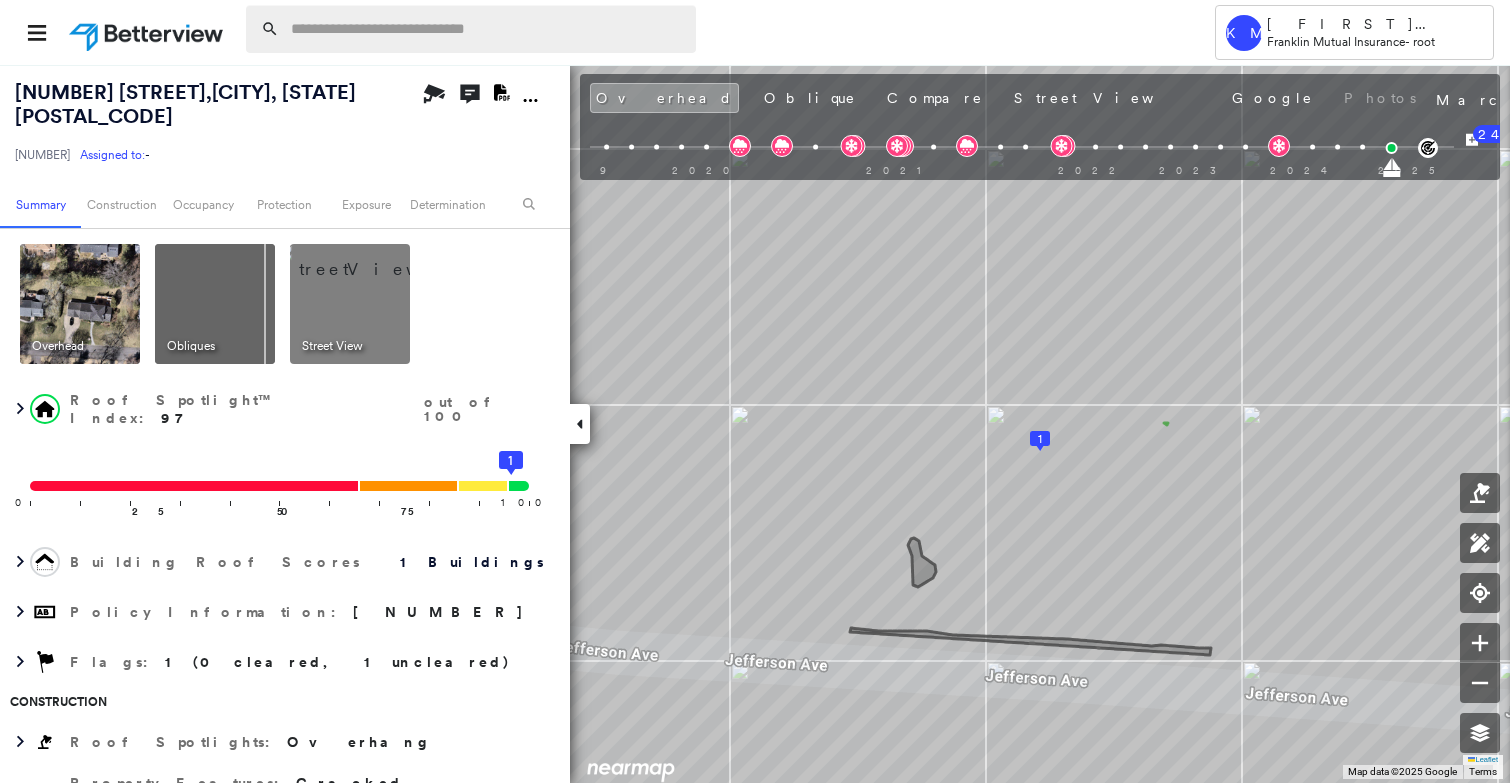 click at bounding box center (487, 29) 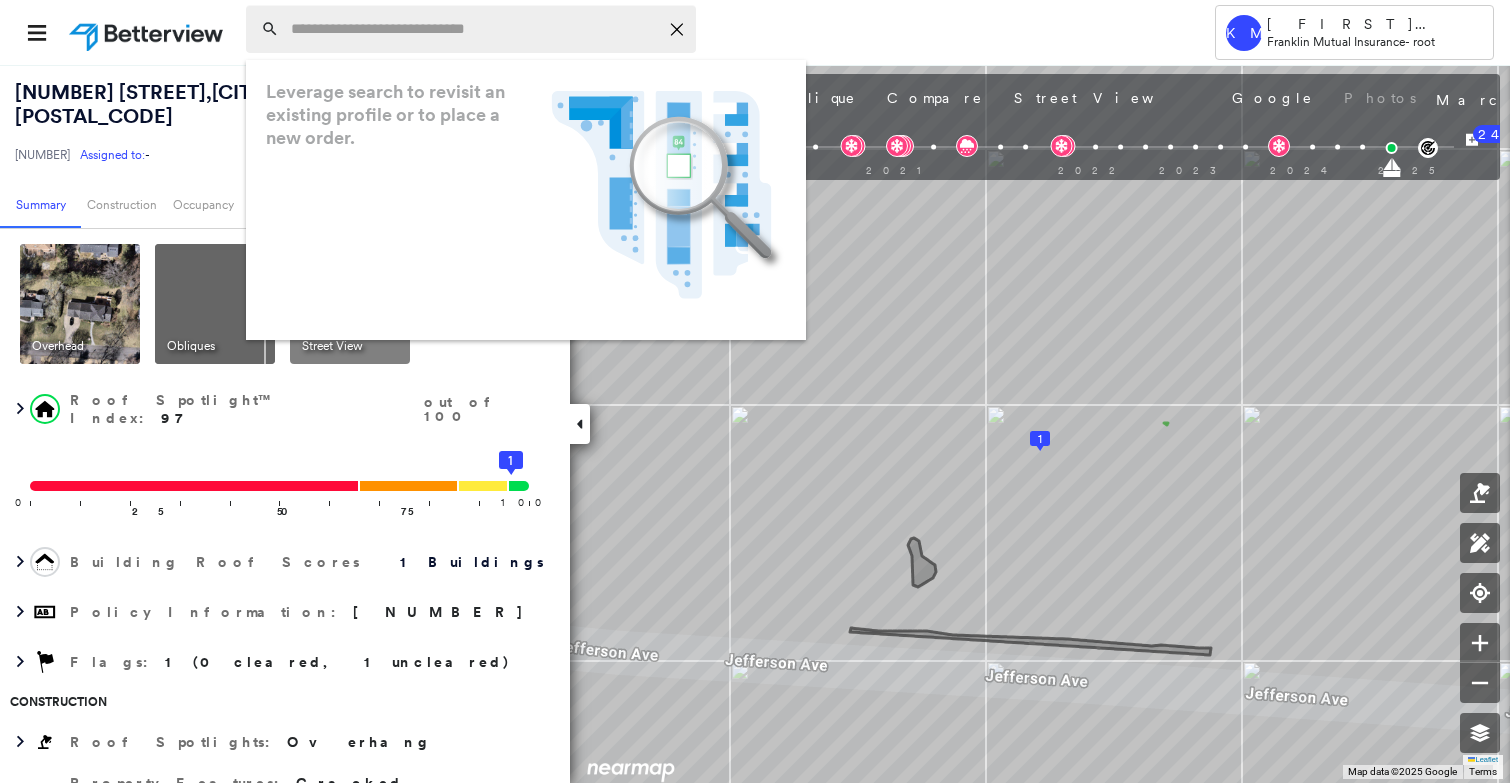 click at bounding box center [474, 29] 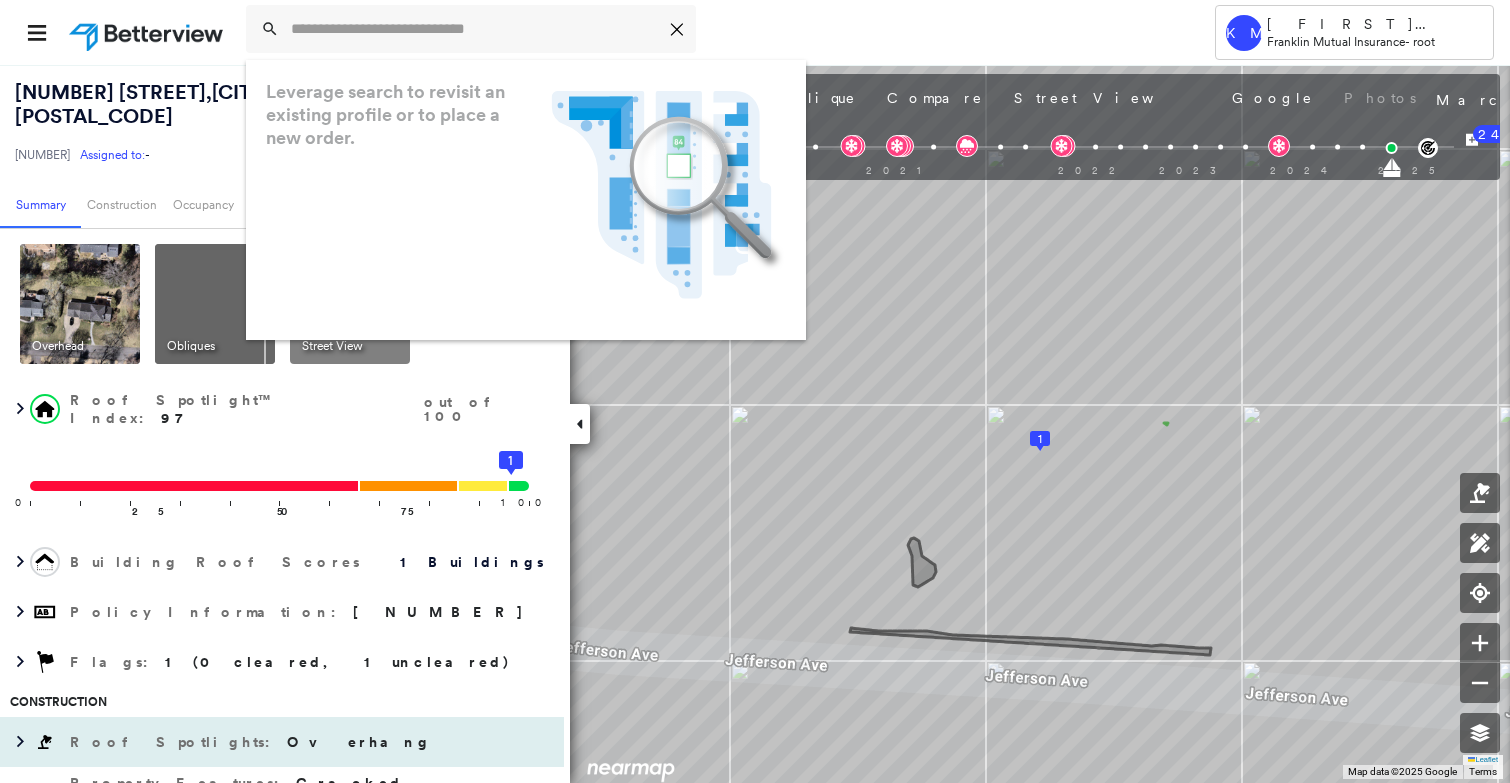 click on "Roof Spotlights :  Overhang" at bounding box center (282, 742) 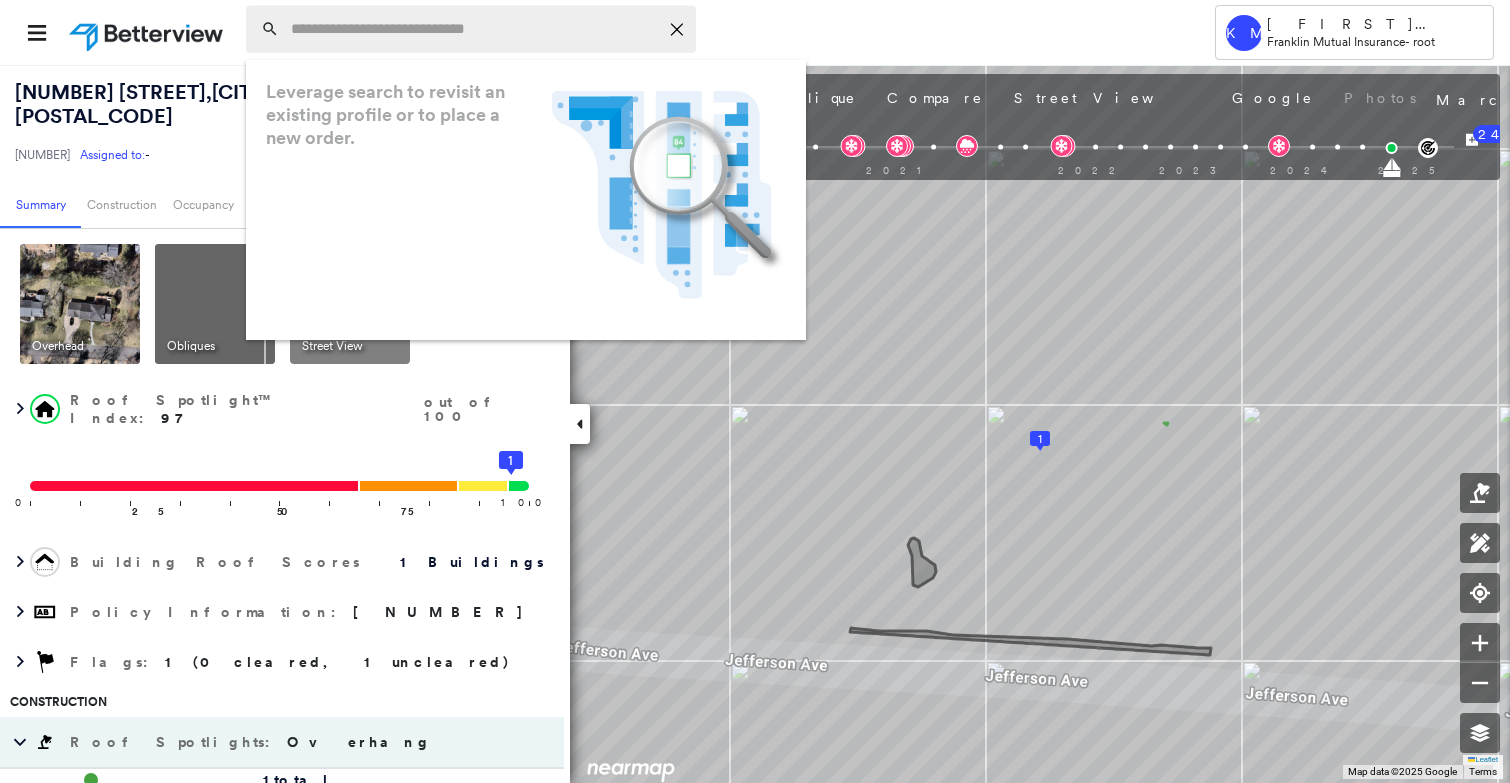 click at bounding box center [474, 29] 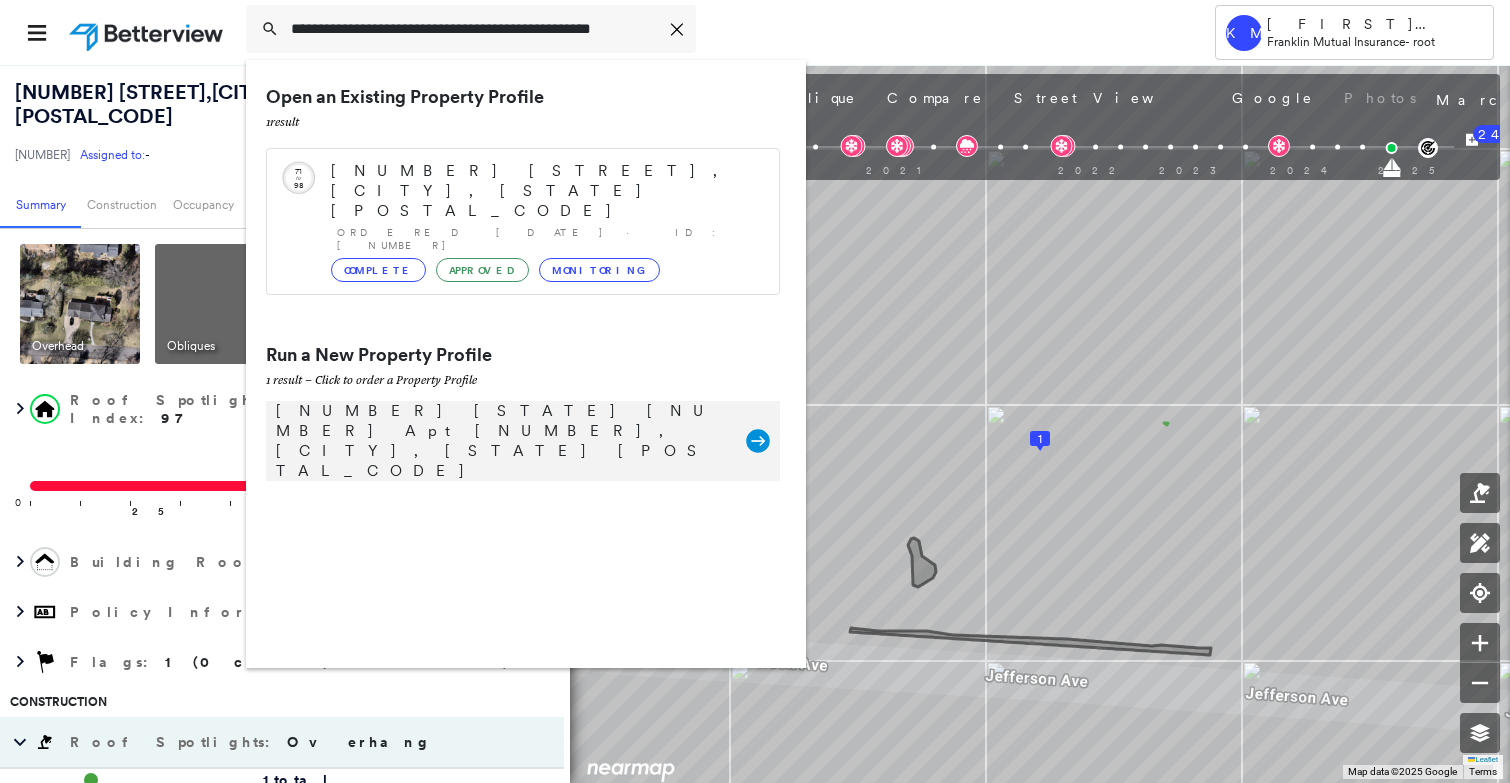 type on "**********" 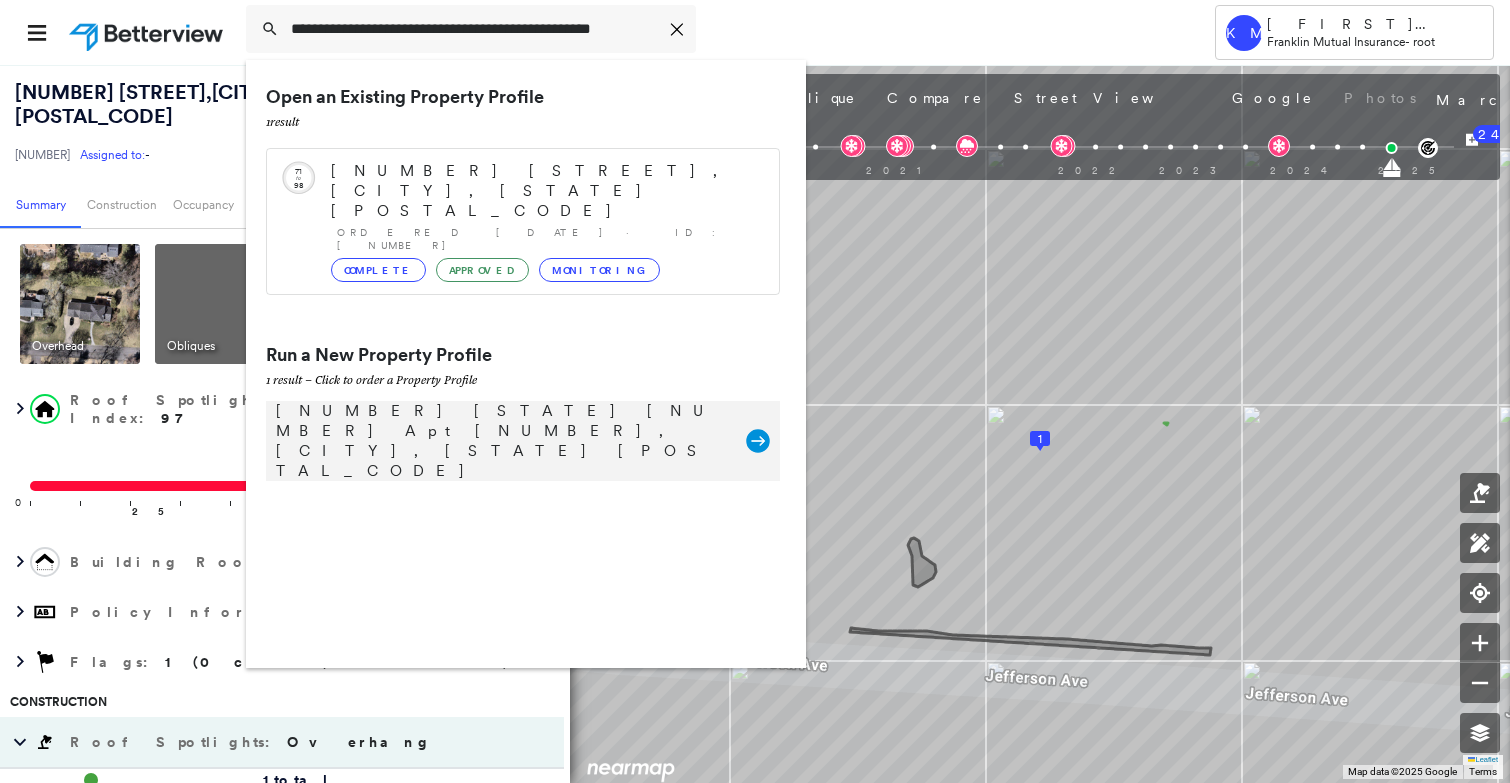 click 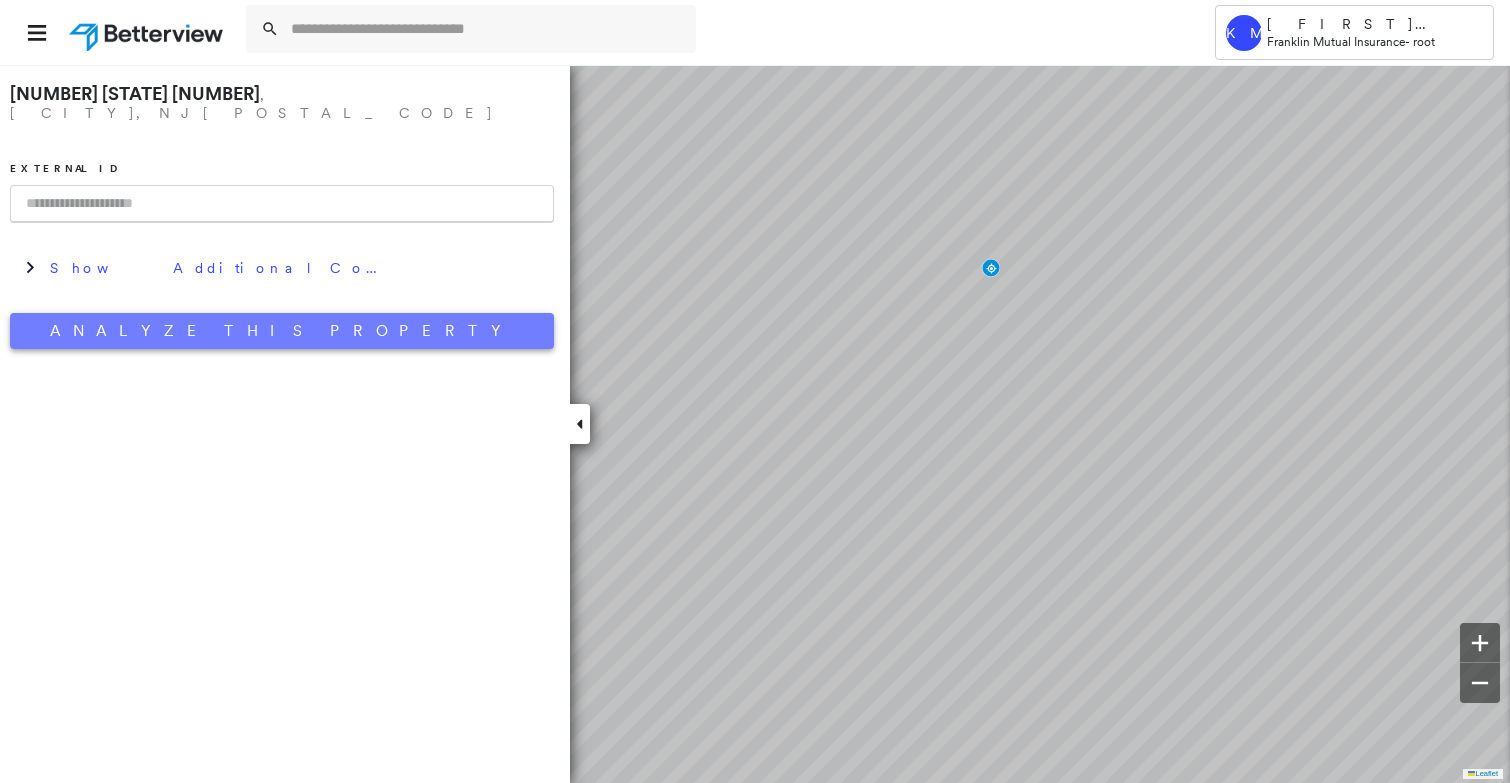 click on "Analyze This Property" at bounding box center [282, 331] 